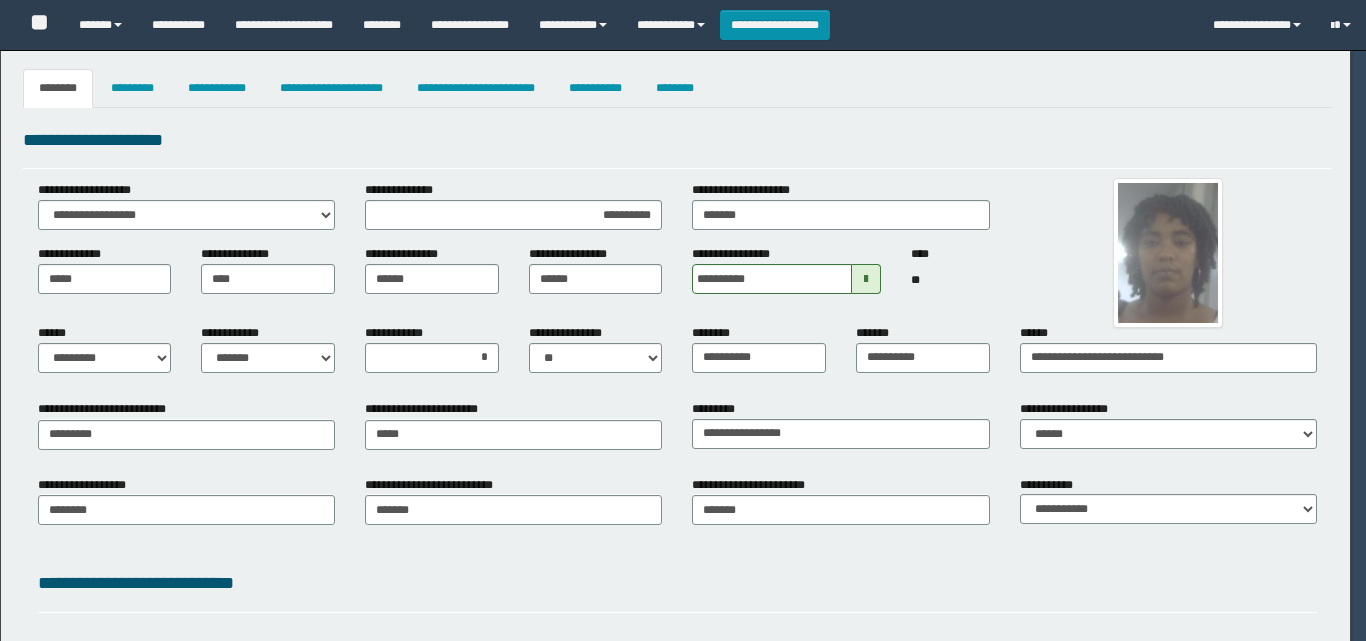 select on "*" 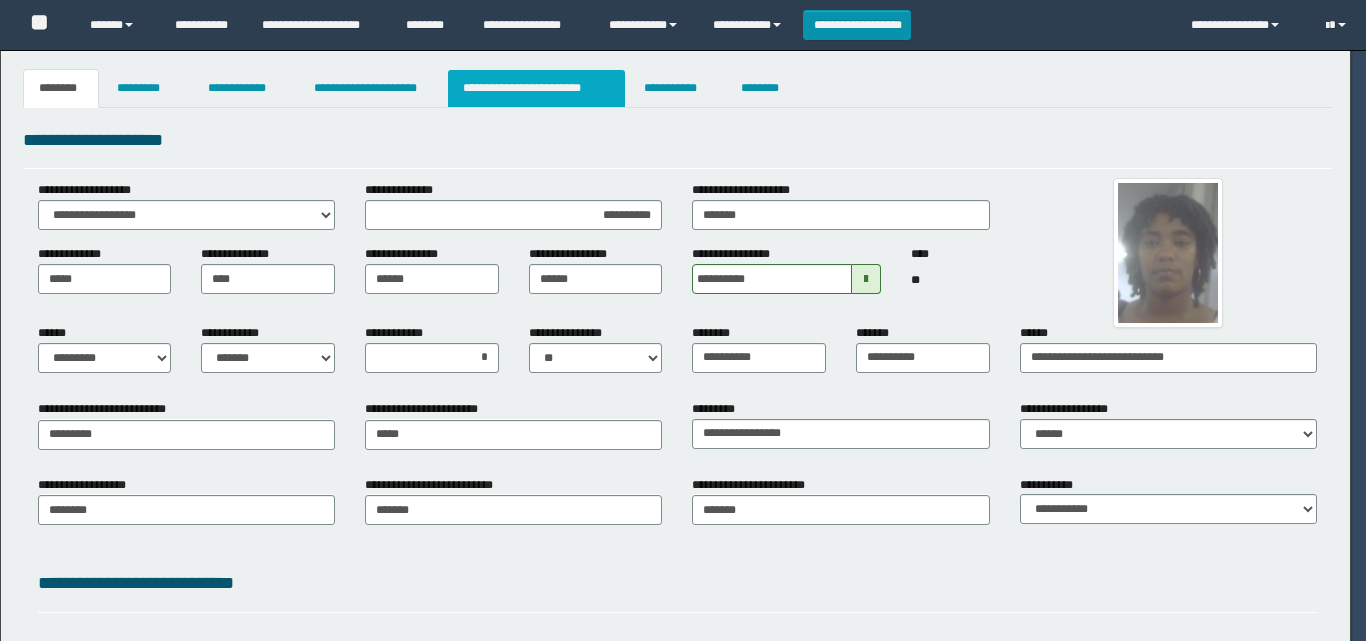 scroll, scrollTop: 0, scrollLeft: 0, axis: both 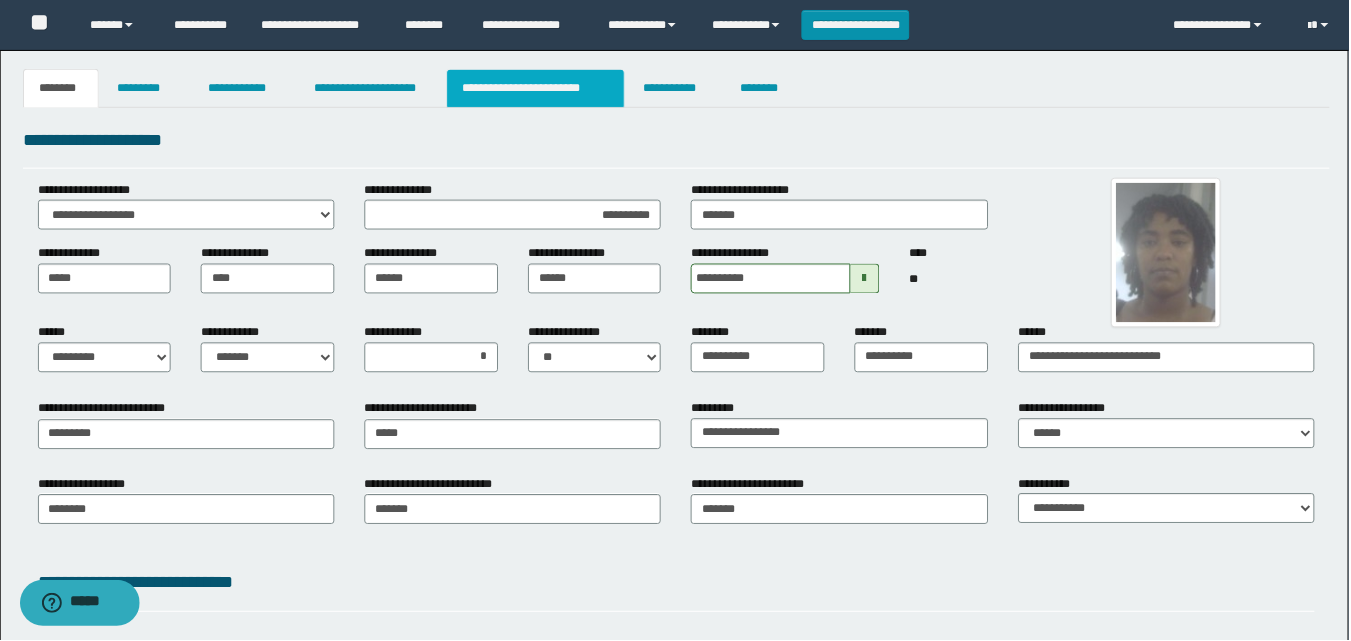 click on "**********" at bounding box center [537, 88] 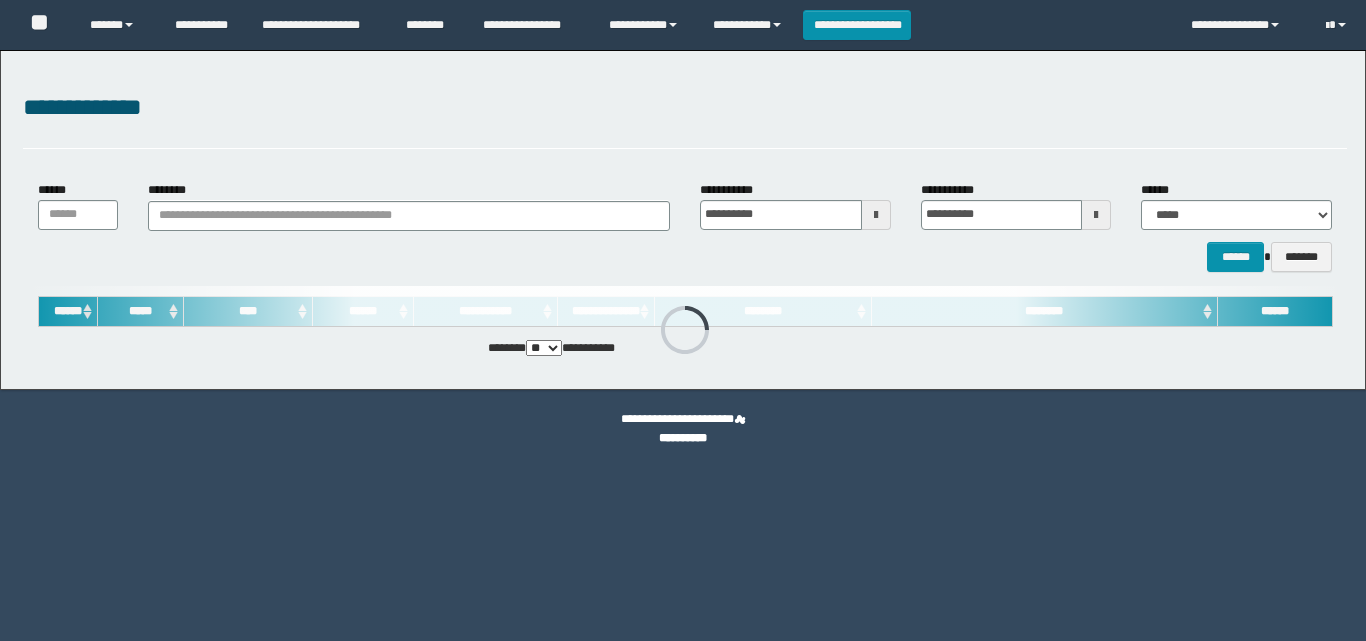 scroll, scrollTop: 0, scrollLeft: 0, axis: both 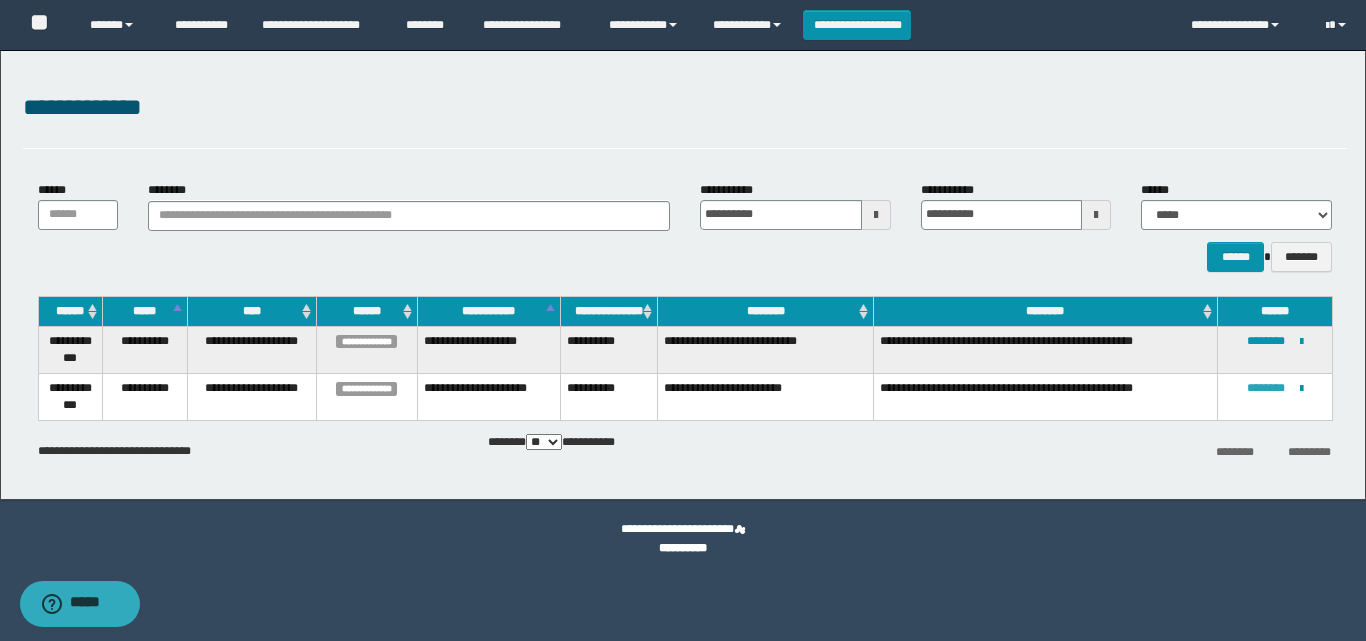 click on "********" at bounding box center [1266, 388] 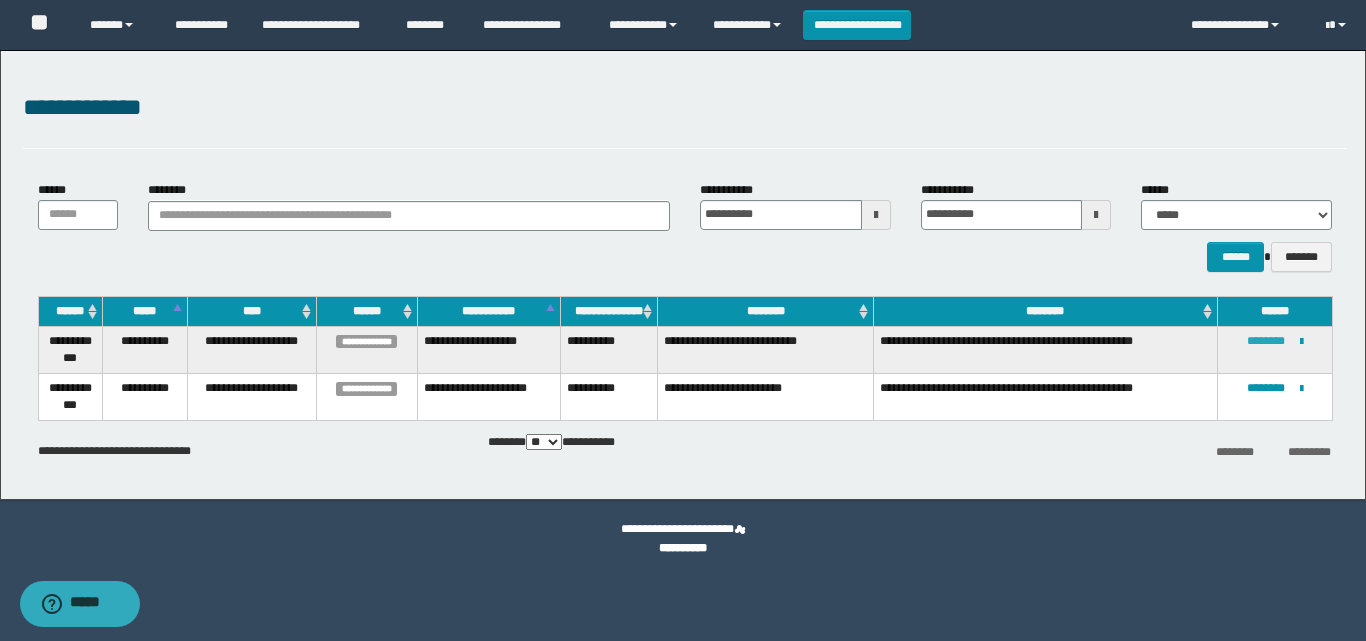 click on "********" at bounding box center (1266, 341) 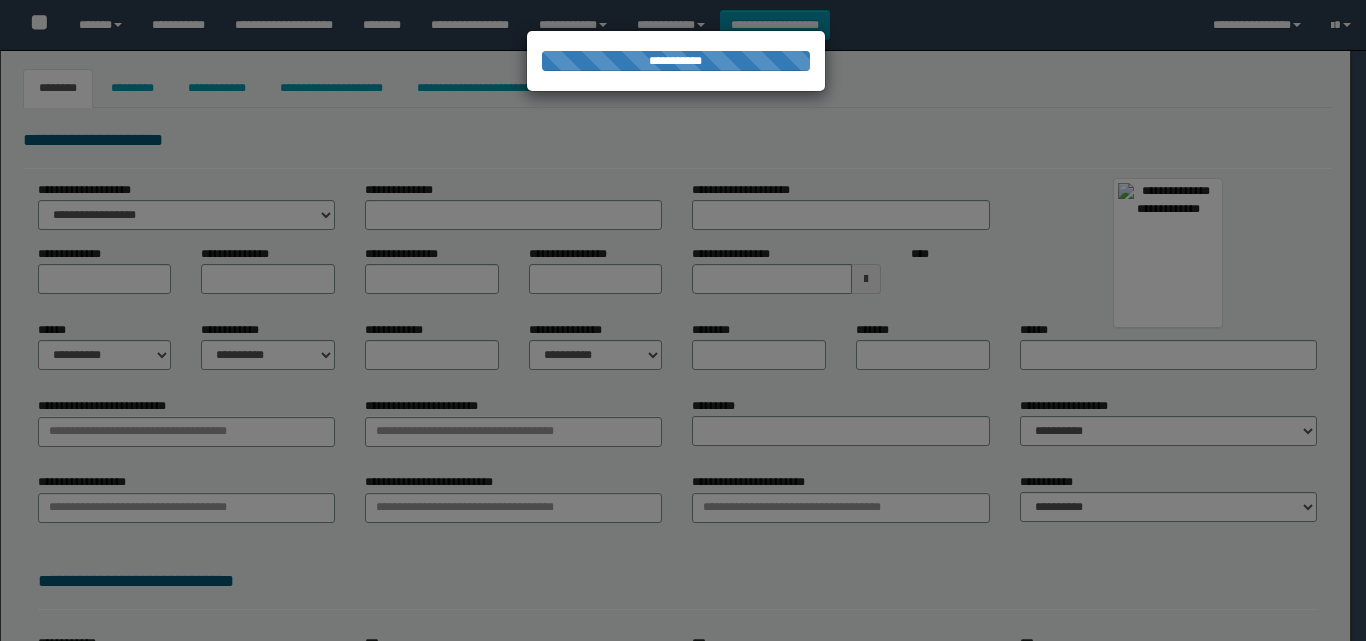 type on "*******" 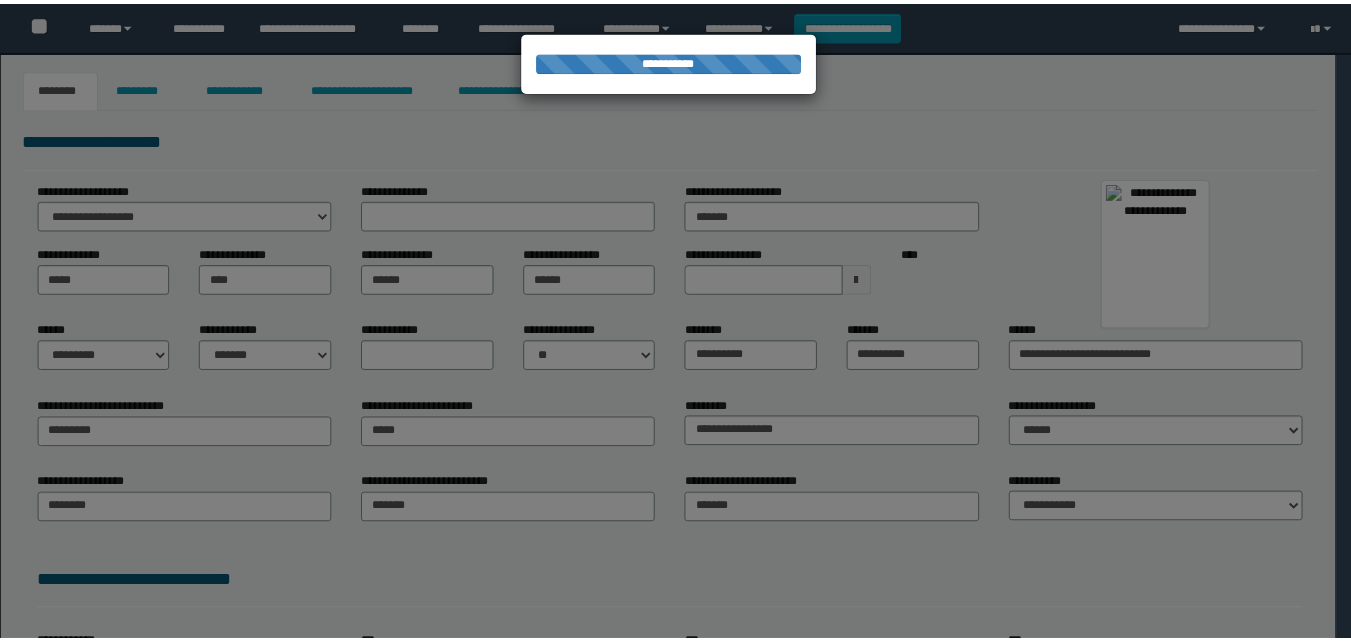 scroll, scrollTop: 0, scrollLeft: 0, axis: both 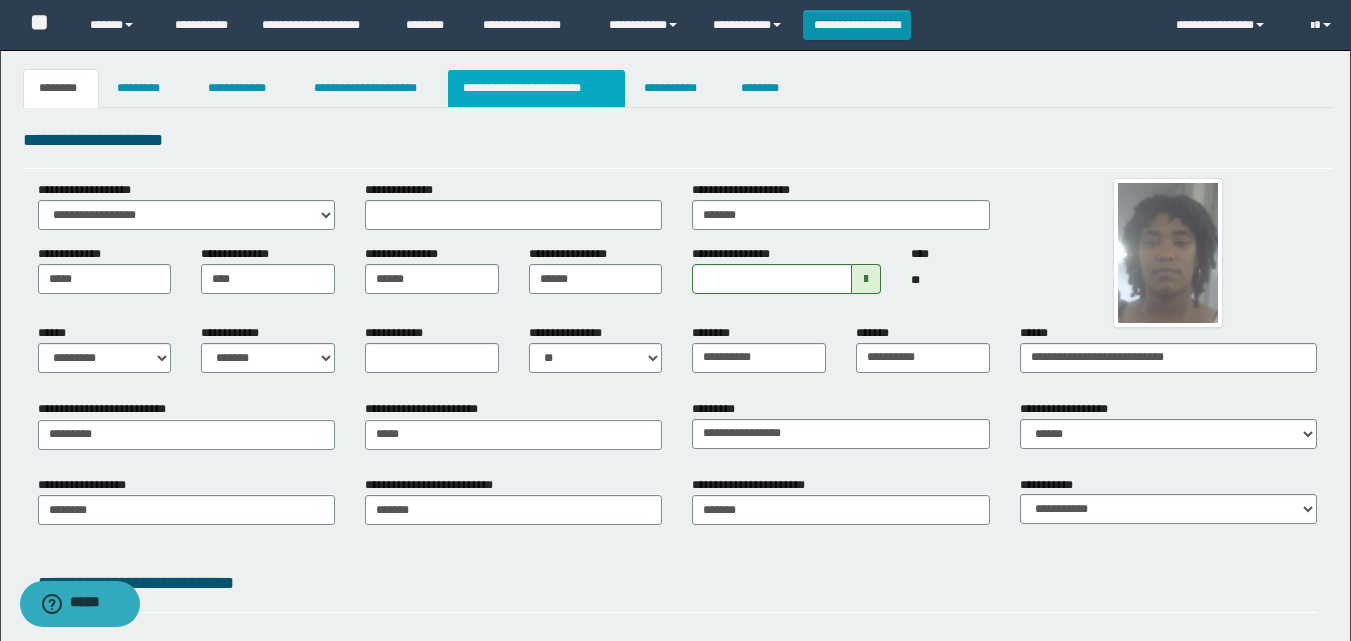 click on "**********" at bounding box center [537, 88] 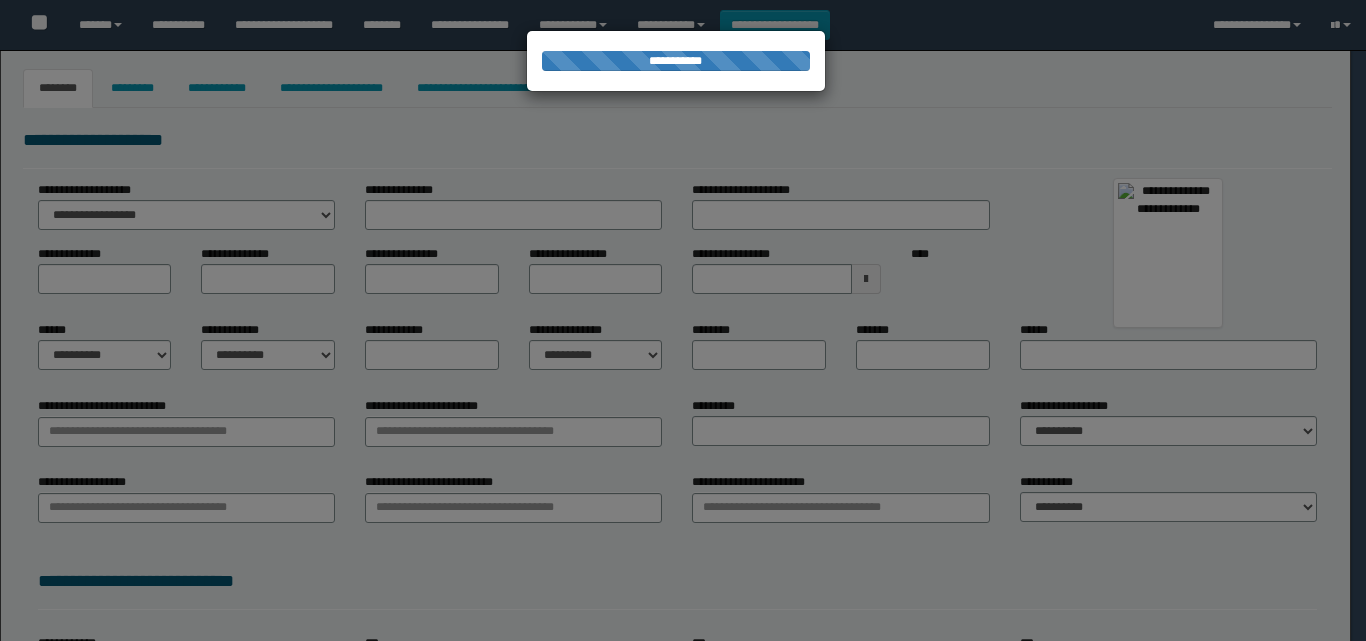 type on "*********" 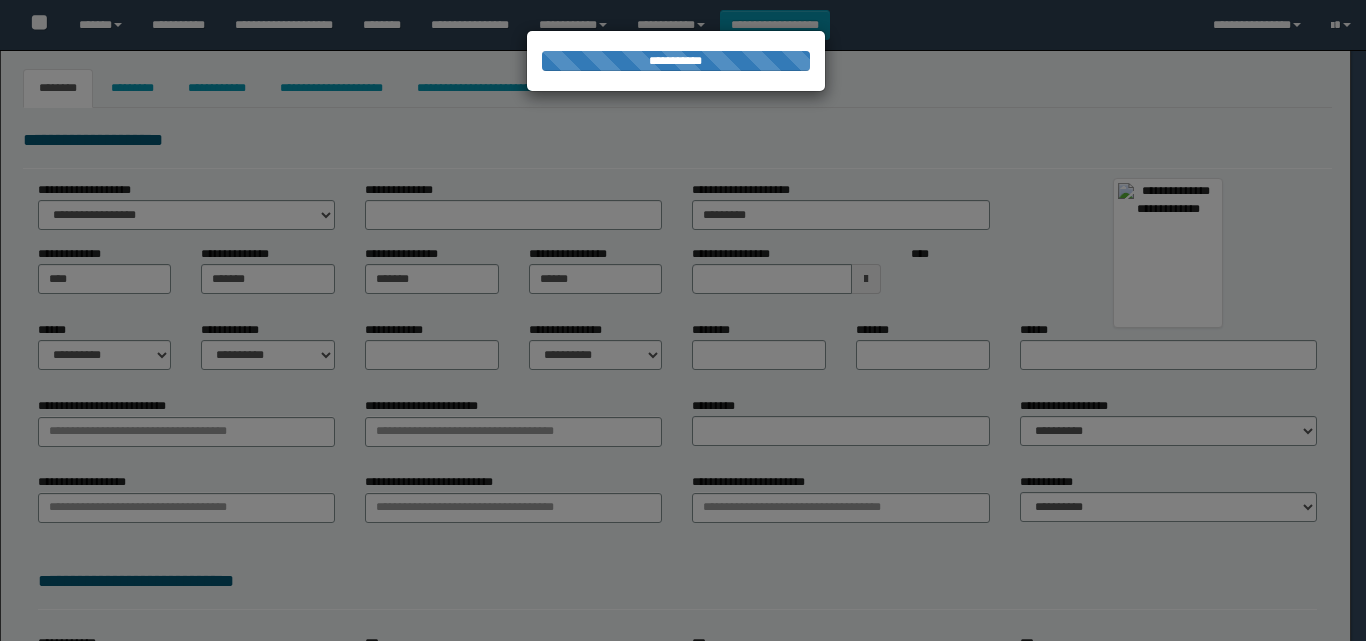select on "*" 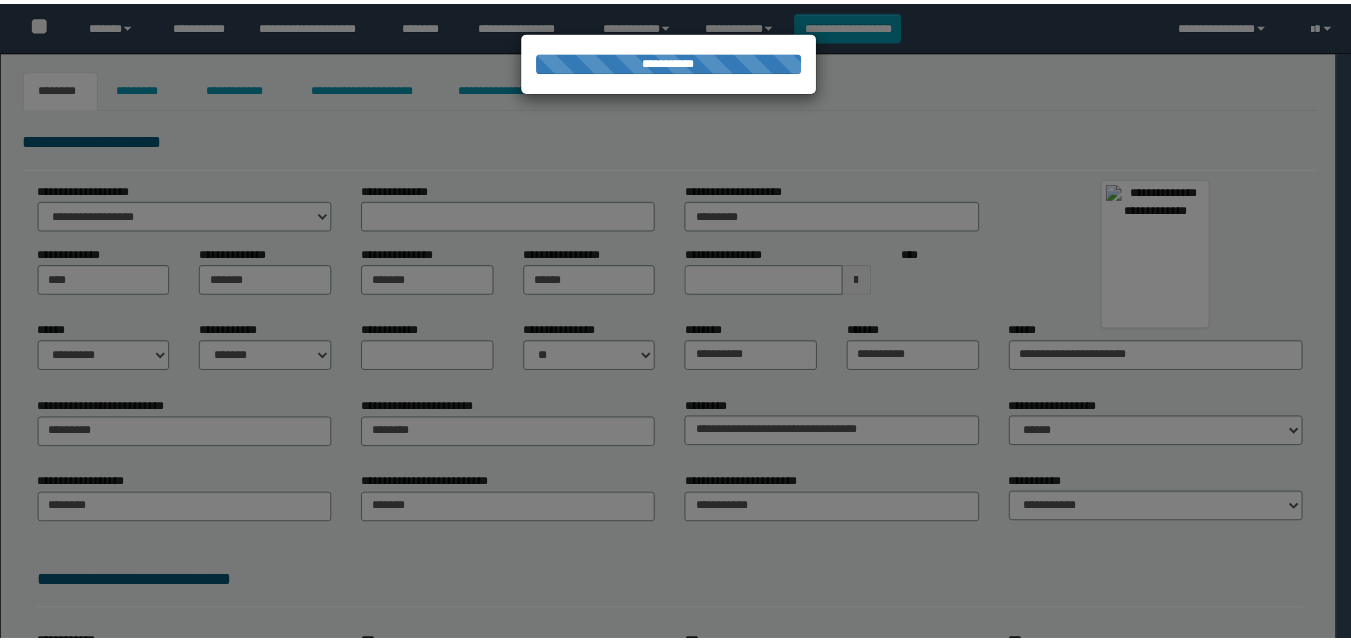 scroll, scrollTop: 0, scrollLeft: 0, axis: both 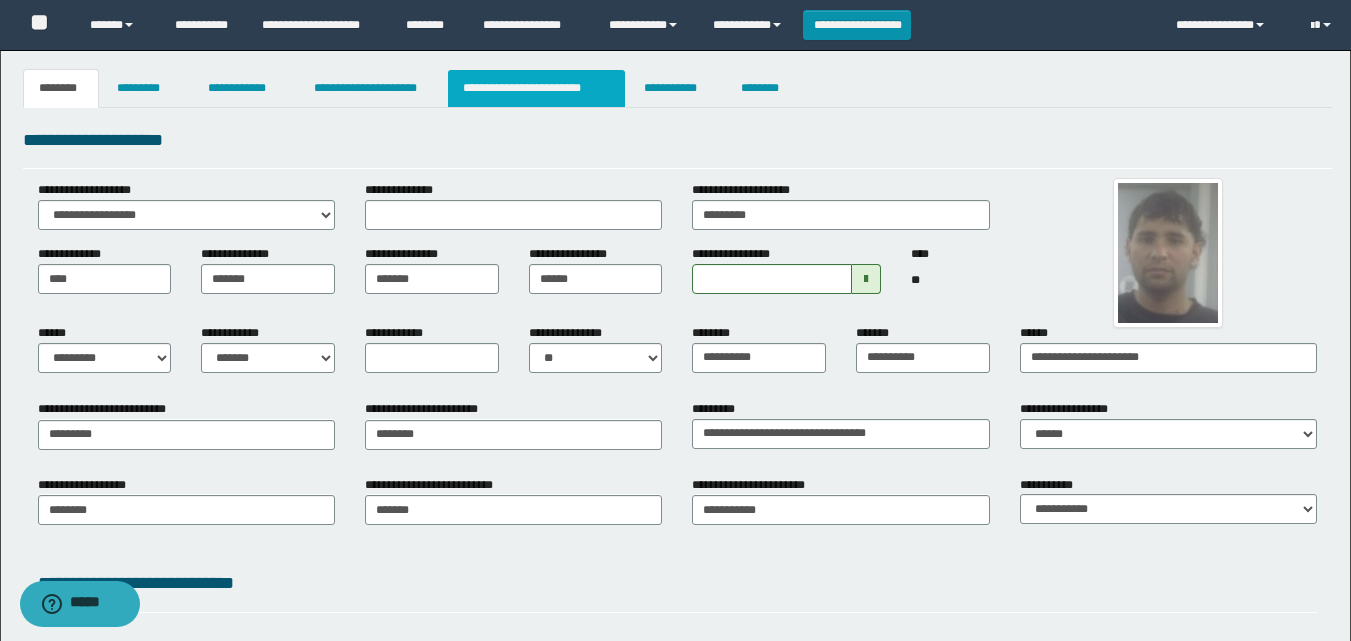 click on "**********" at bounding box center [537, 88] 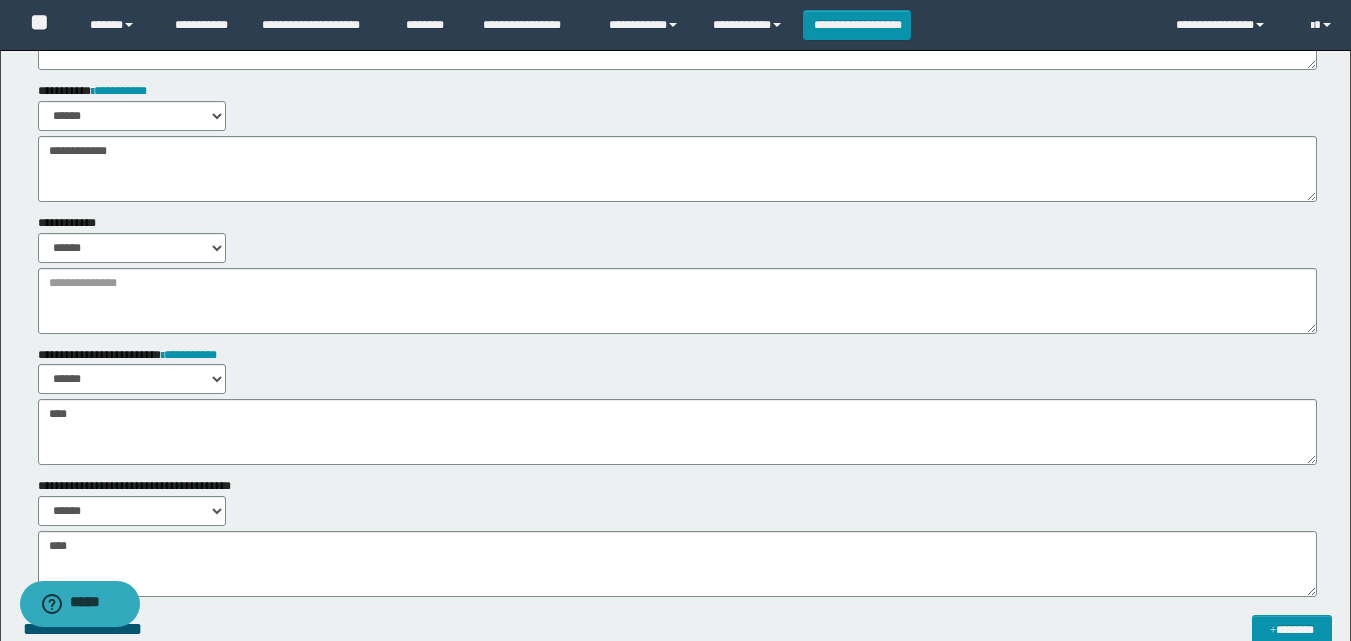 scroll, scrollTop: 500, scrollLeft: 0, axis: vertical 